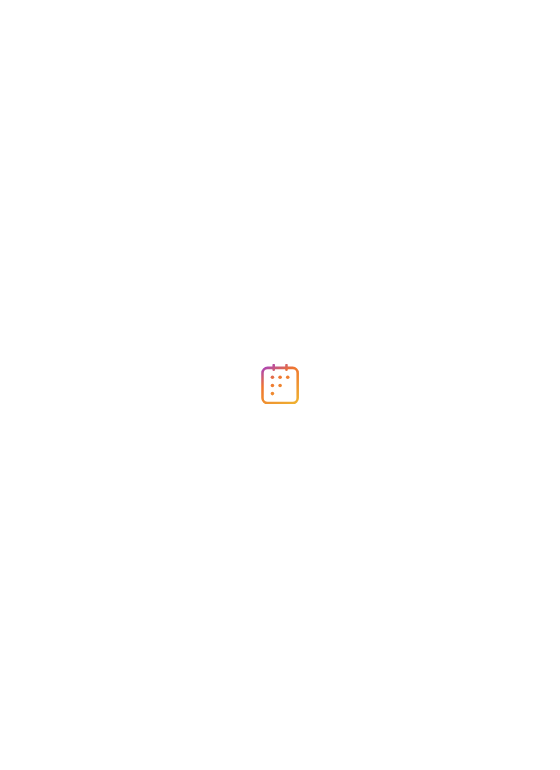 scroll, scrollTop: 0, scrollLeft: 0, axis: both 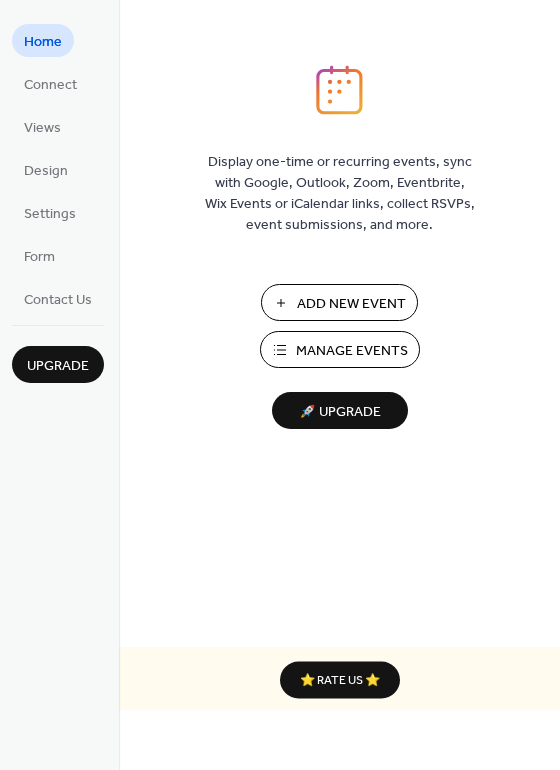 click on "Manage Events" at bounding box center (352, 351) 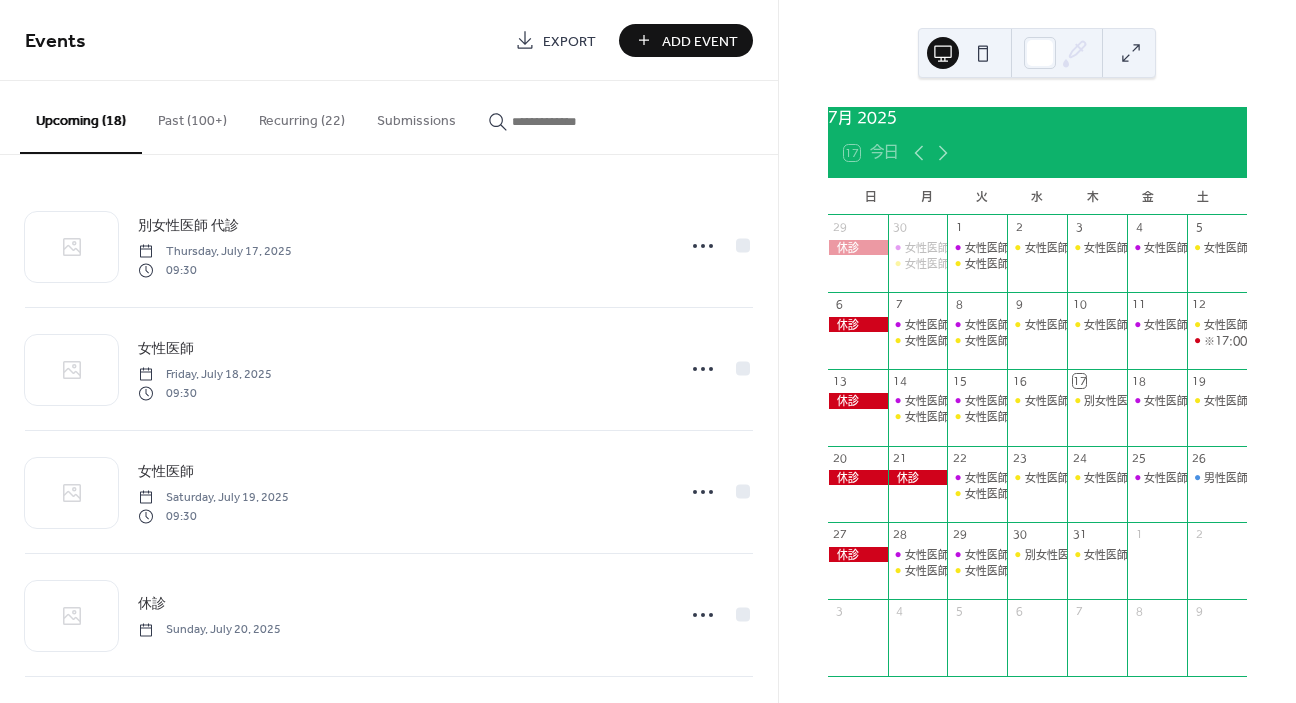 scroll, scrollTop: 0, scrollLeft: 0, axis: both 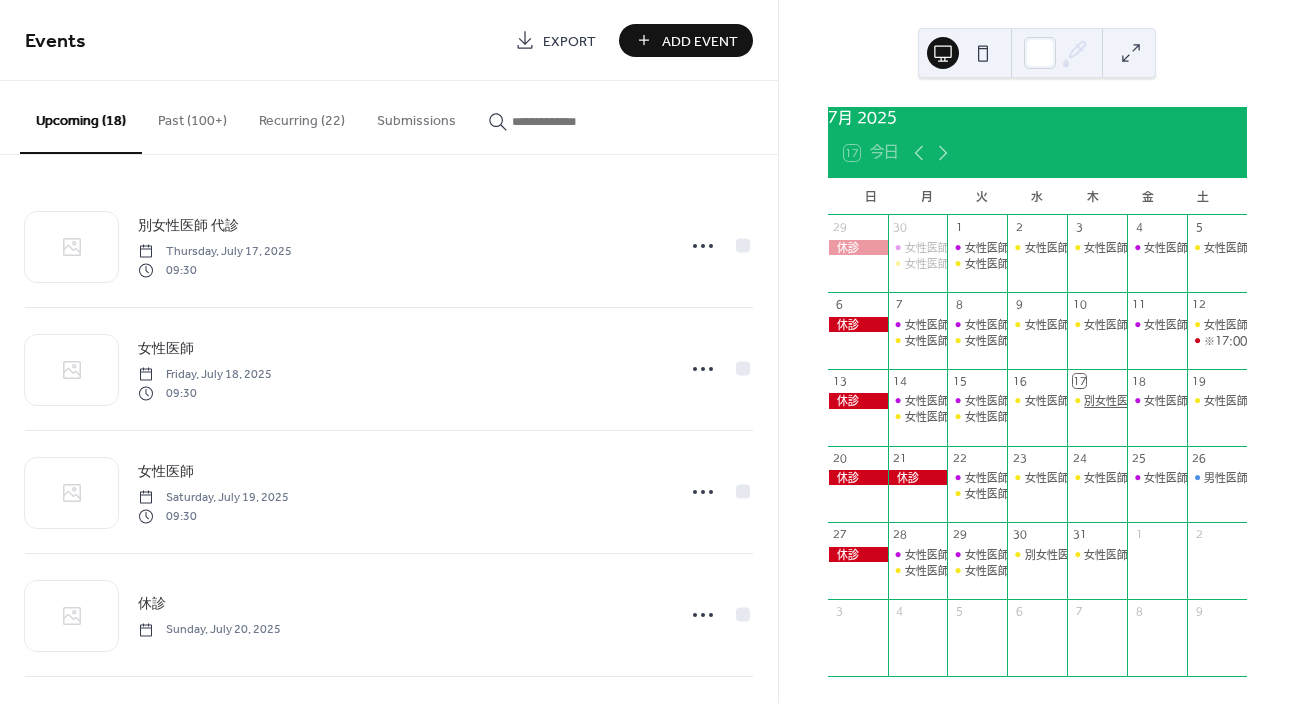 click on "別女性医師 代診" at bounding box center [1124, 400] 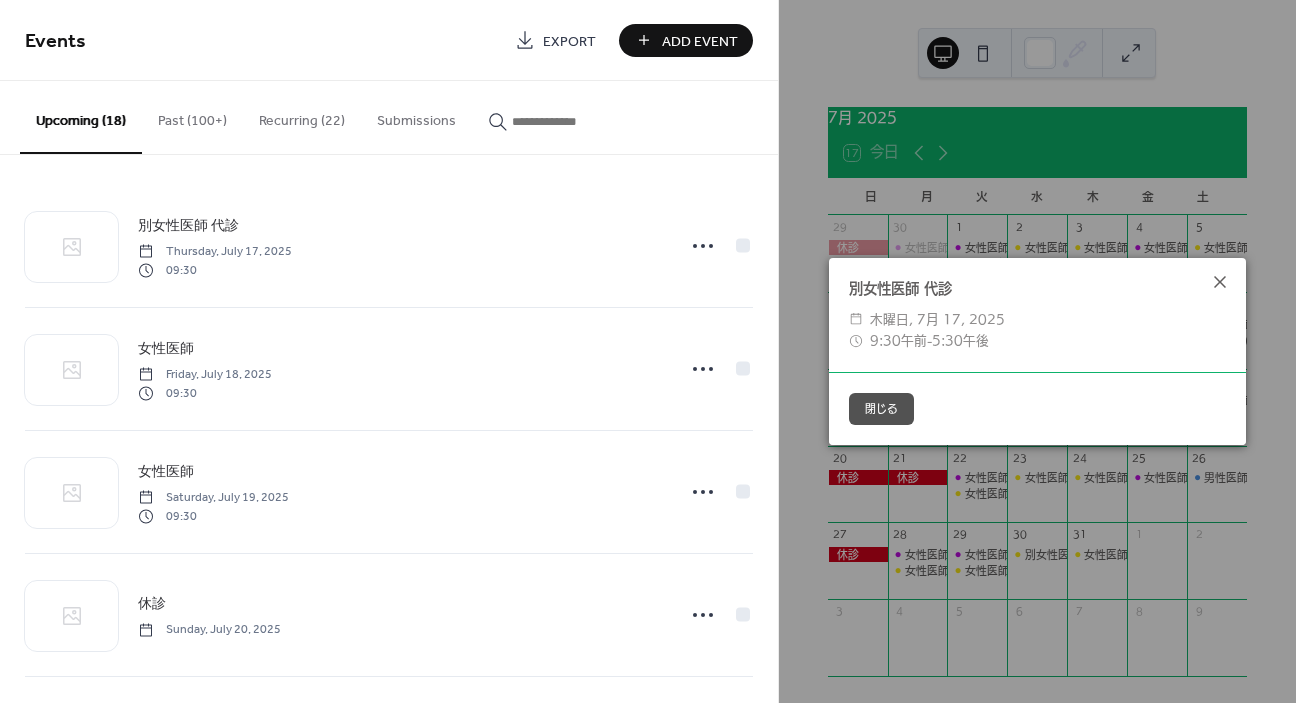 click 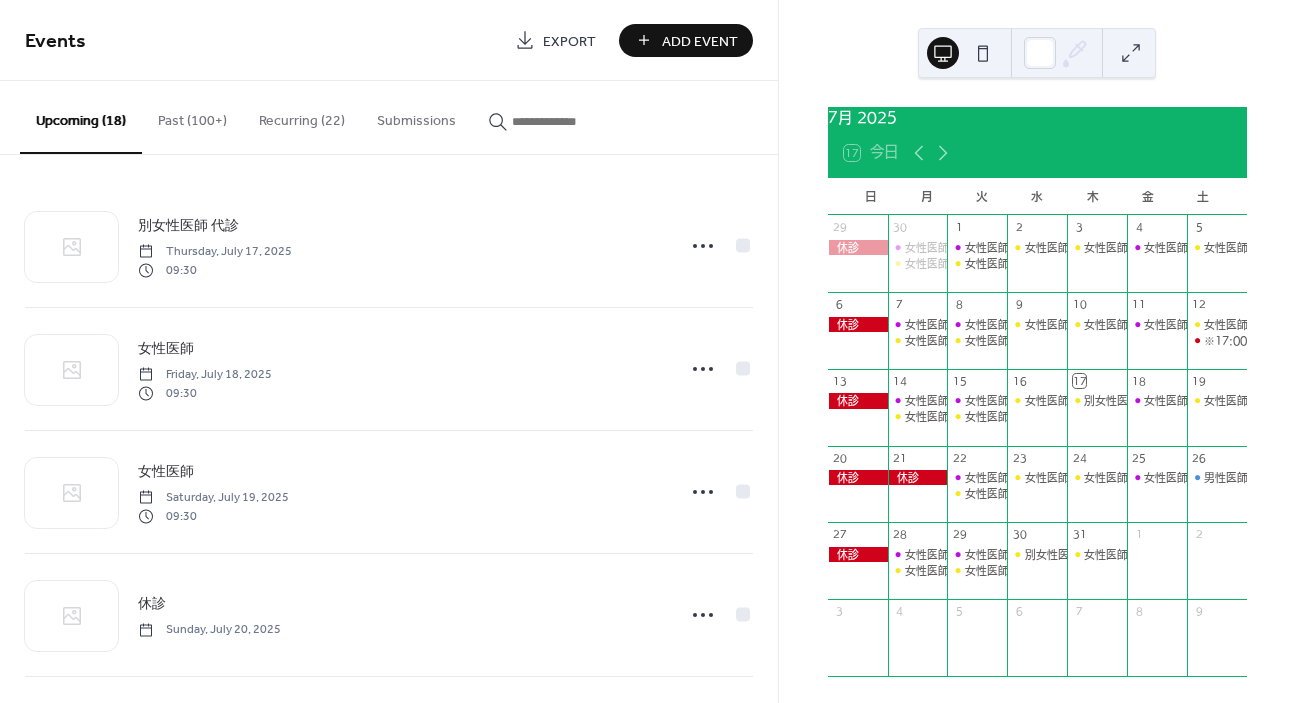 scroll, scrollTop: 0, scrollLeft: 0, axis: both 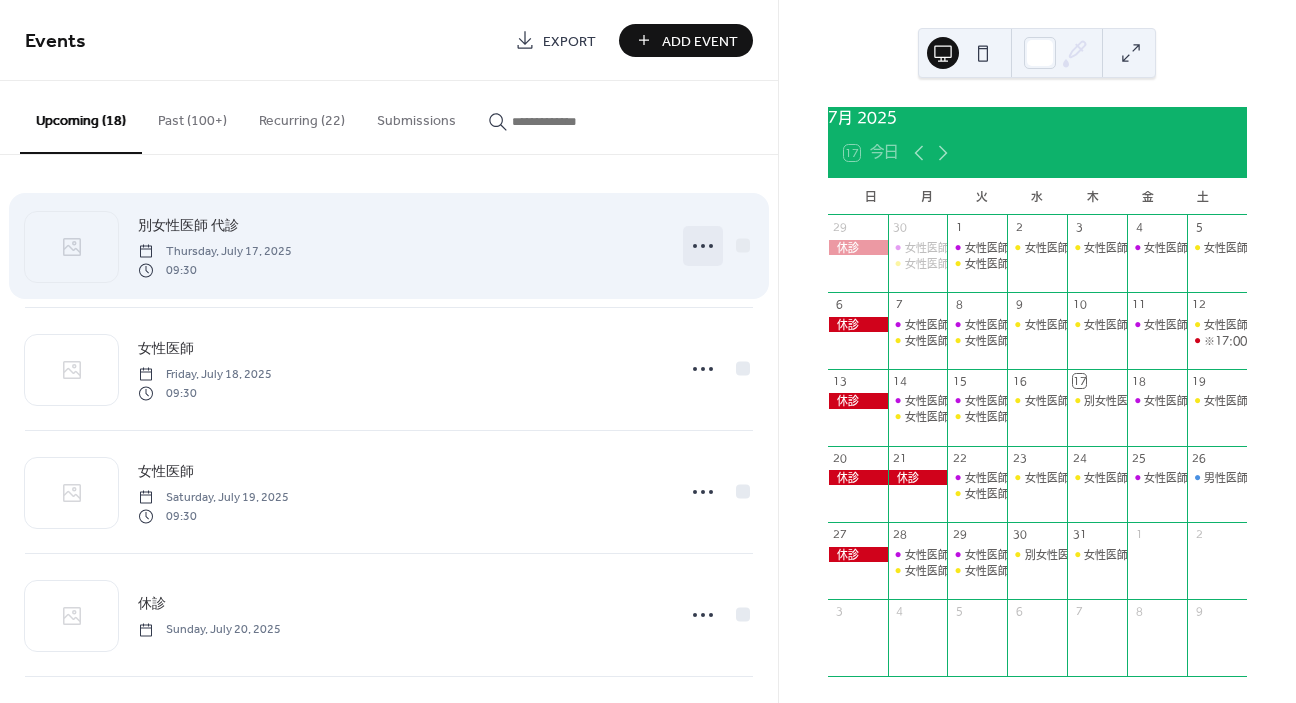 click 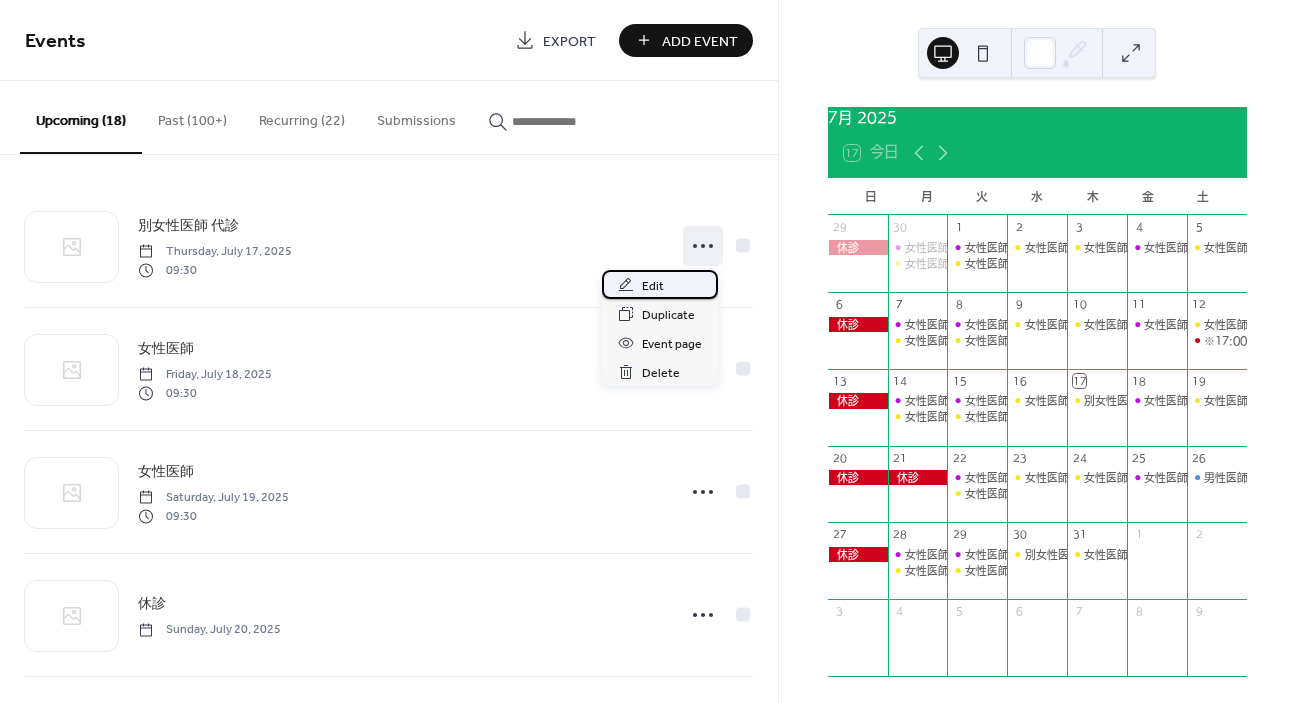 click on "Edit" at bounding box center (653, 286) 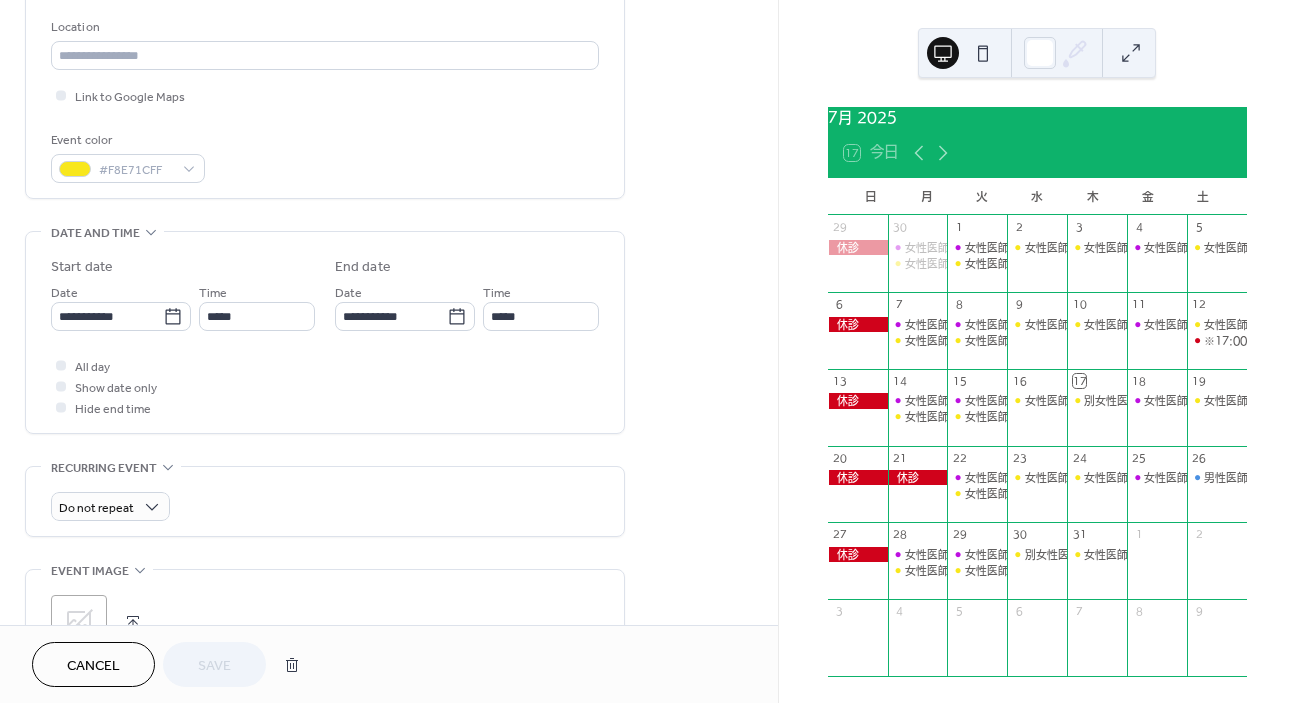 scroll, scrollTop: 421, scrollLeft: 0, axis: vertical 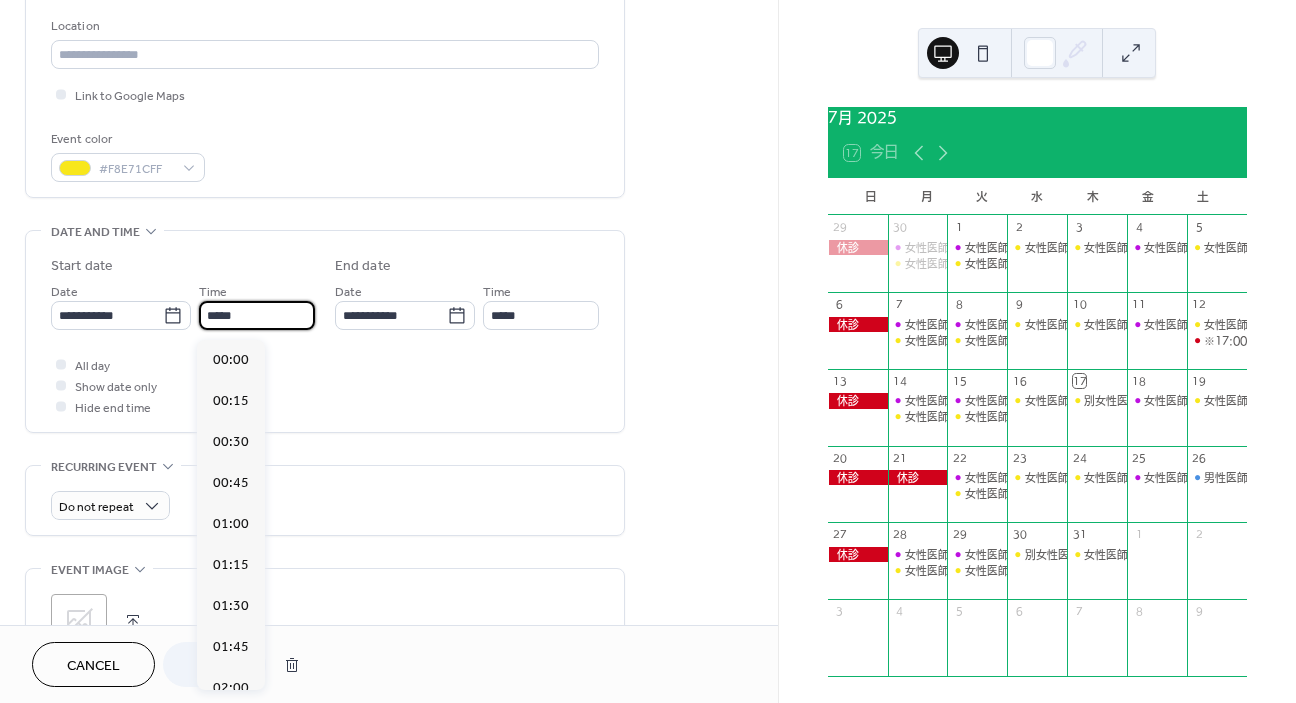 click on "*****" at bounding box center (257, 315) 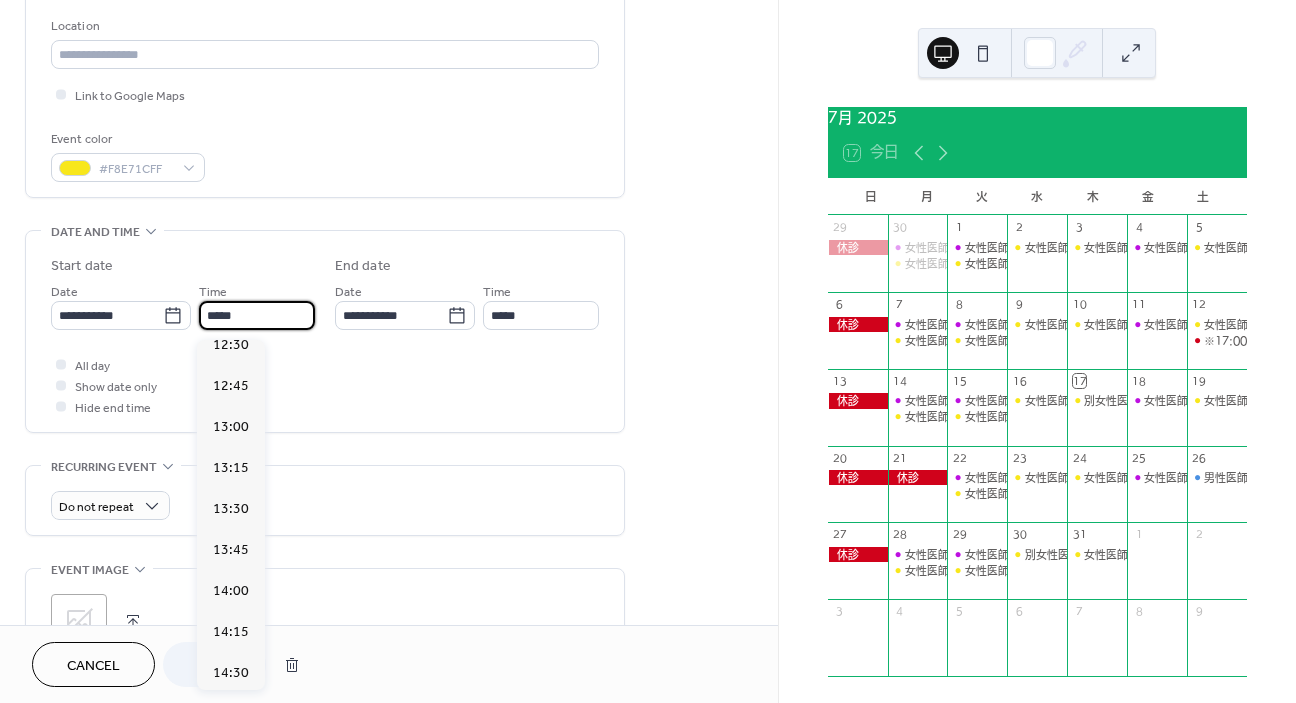 scroll, scrollTop: 2076, scrollLeft: 0, axis: vertical 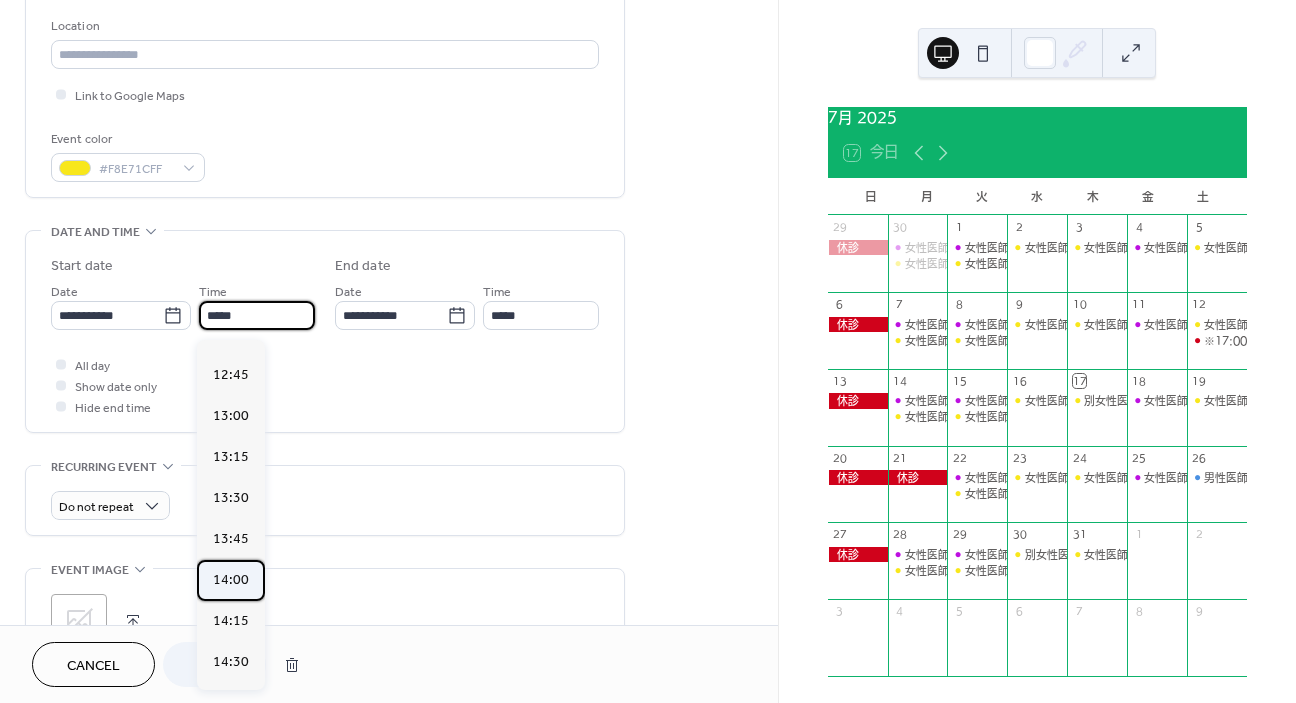 click on "14:00" at bounding box center [231, 580] 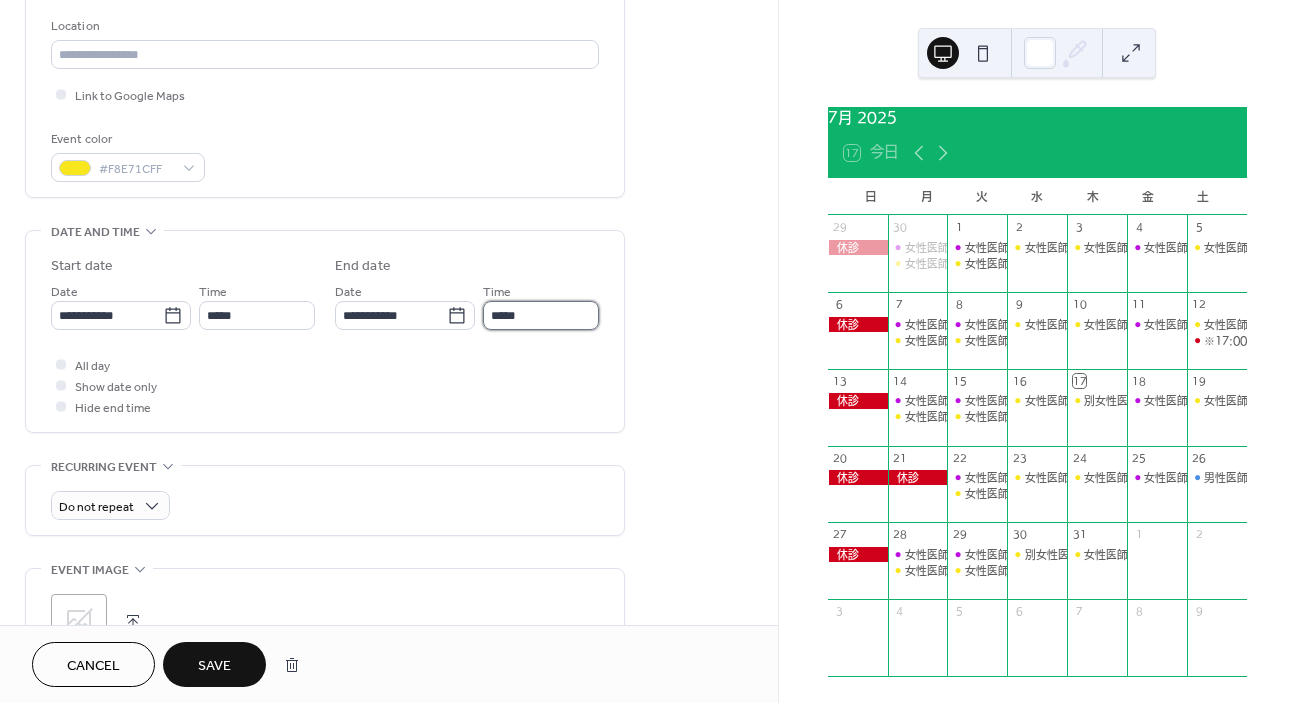 click on "*****" at bounding box center (541, 315) 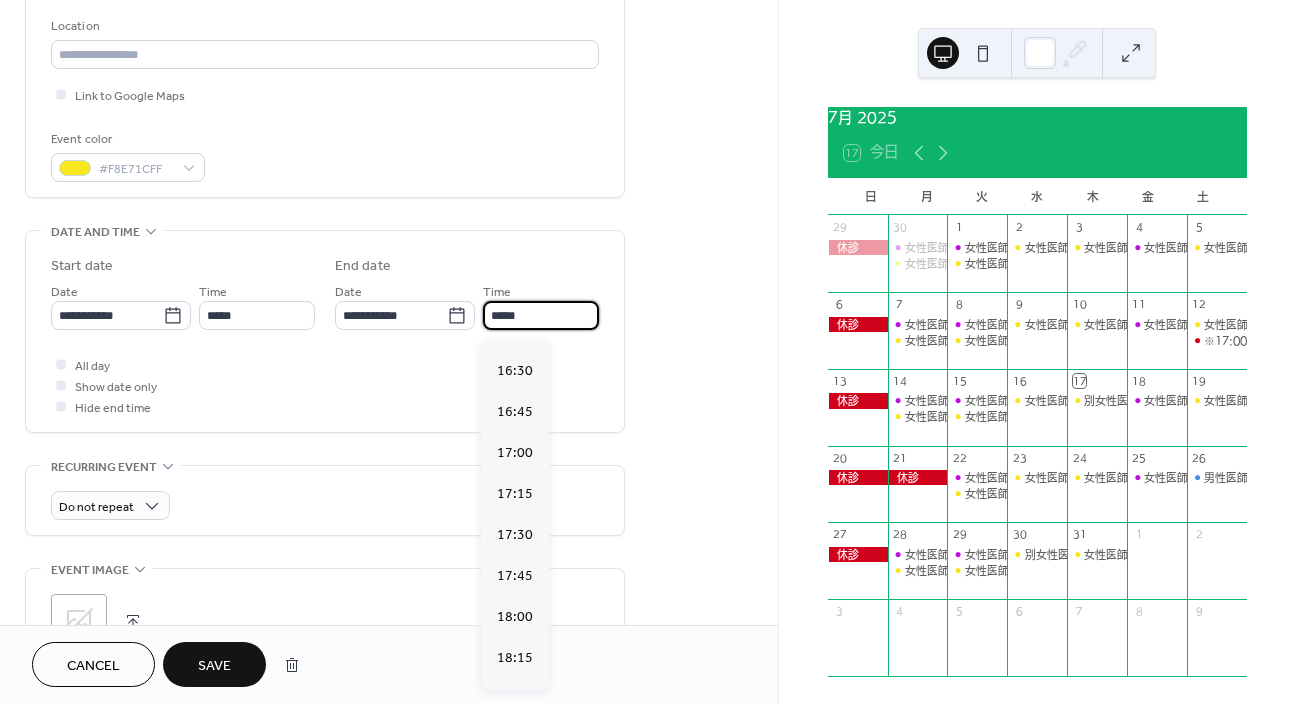 scroll, scrollTop: 366, scrollLeft: 0, axis: vertical 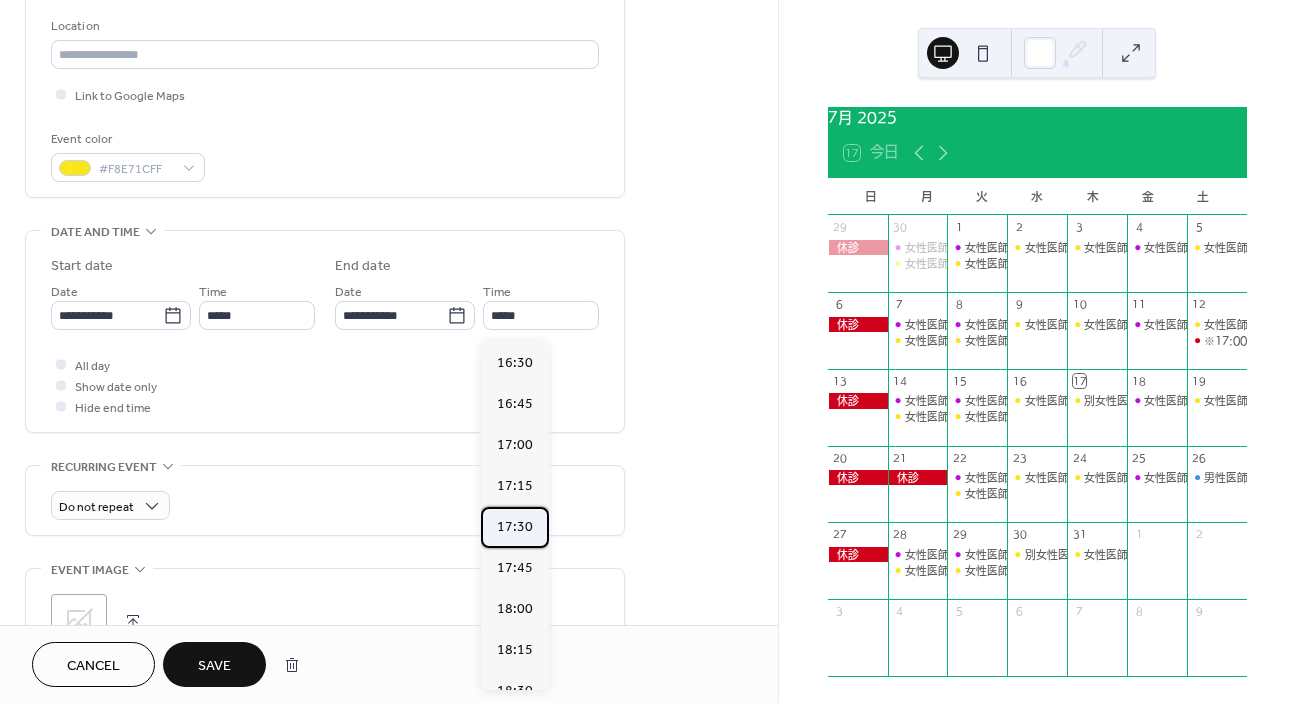 click on "17:30" at bounding box center [515, 527] 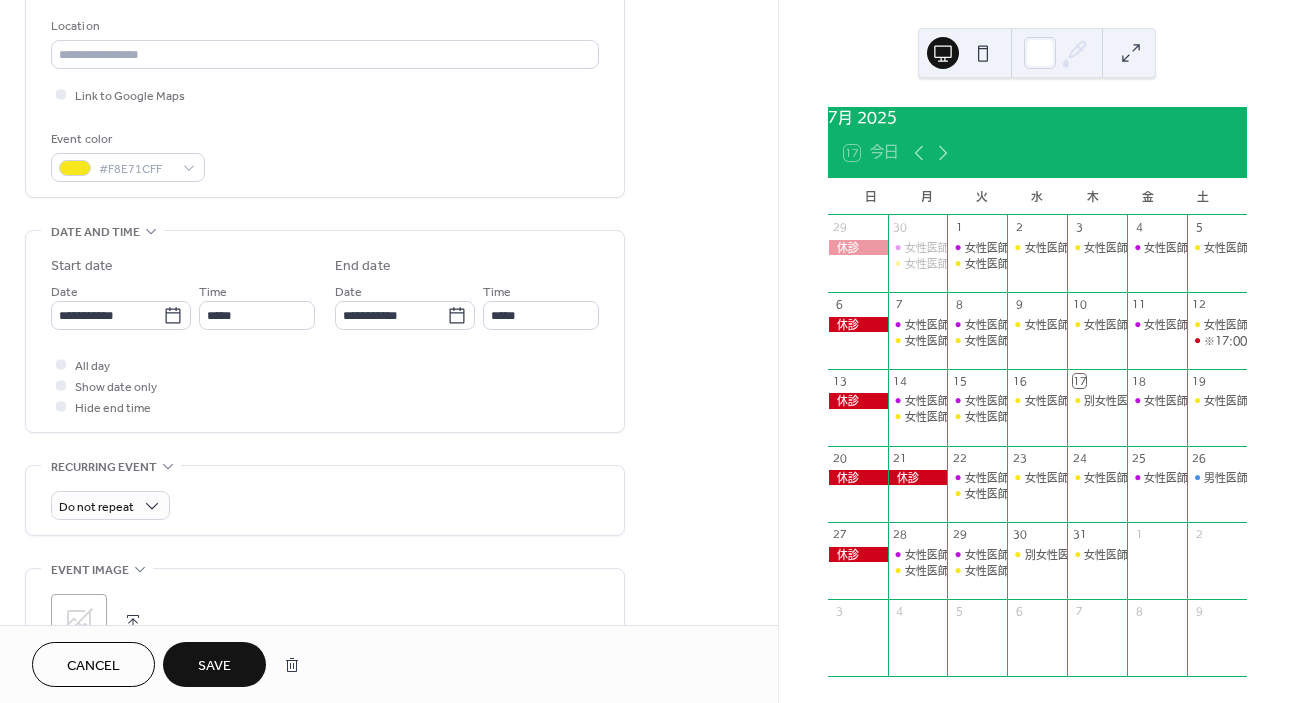 click on "Save" at bounding box center [214, 666] 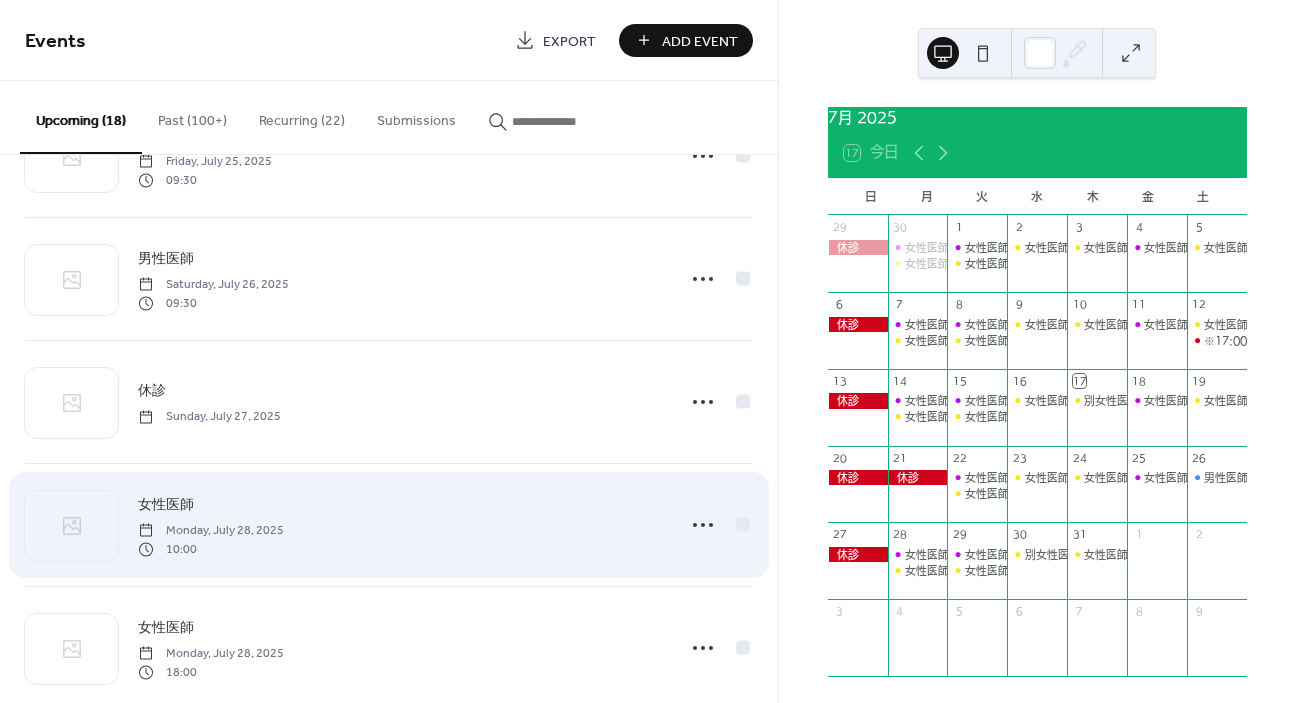 scroll, scrollTop: 1195, scrollLeft: 0, axis: vertical 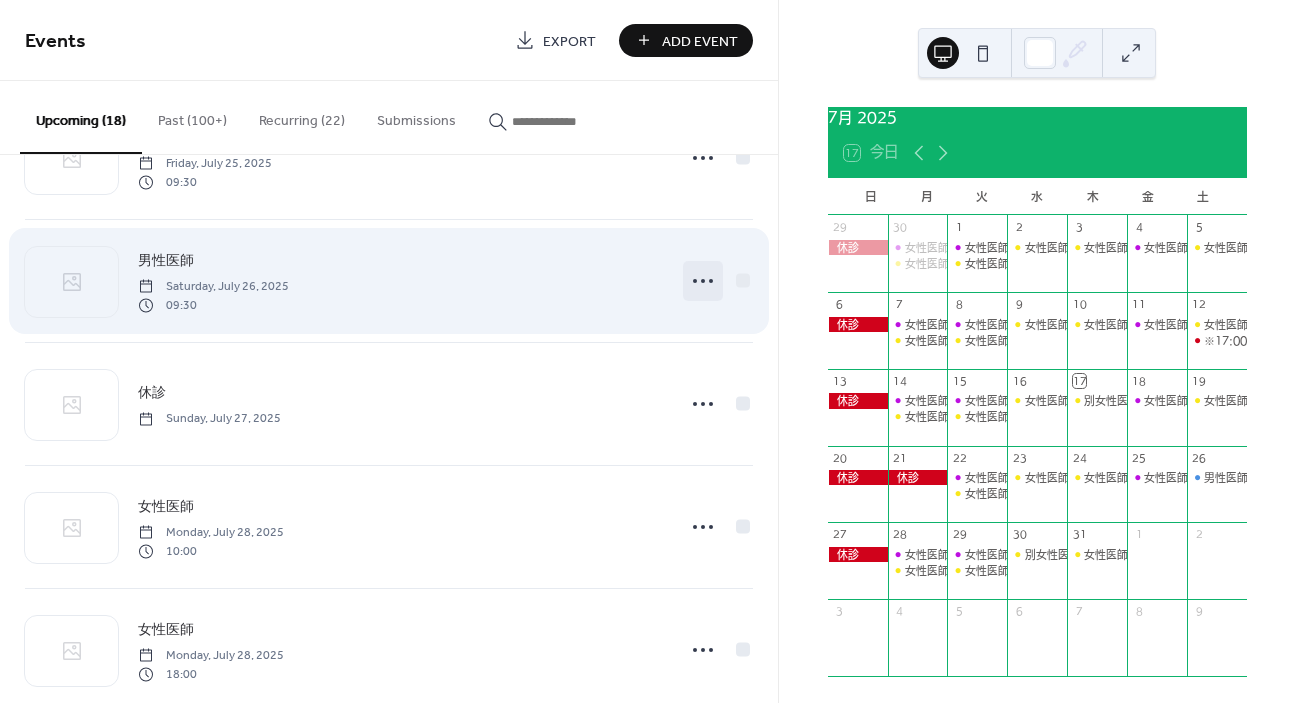 click 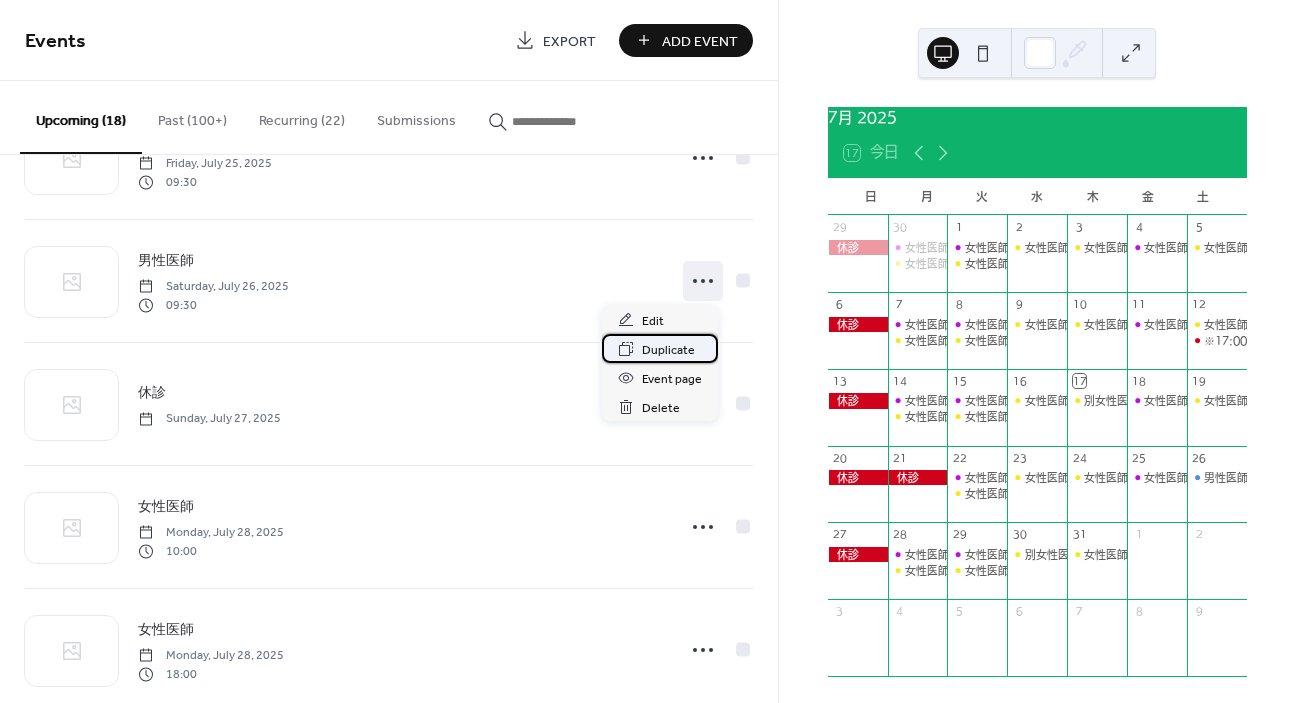 click on "Duplicate" at bounding box center [668, 350] 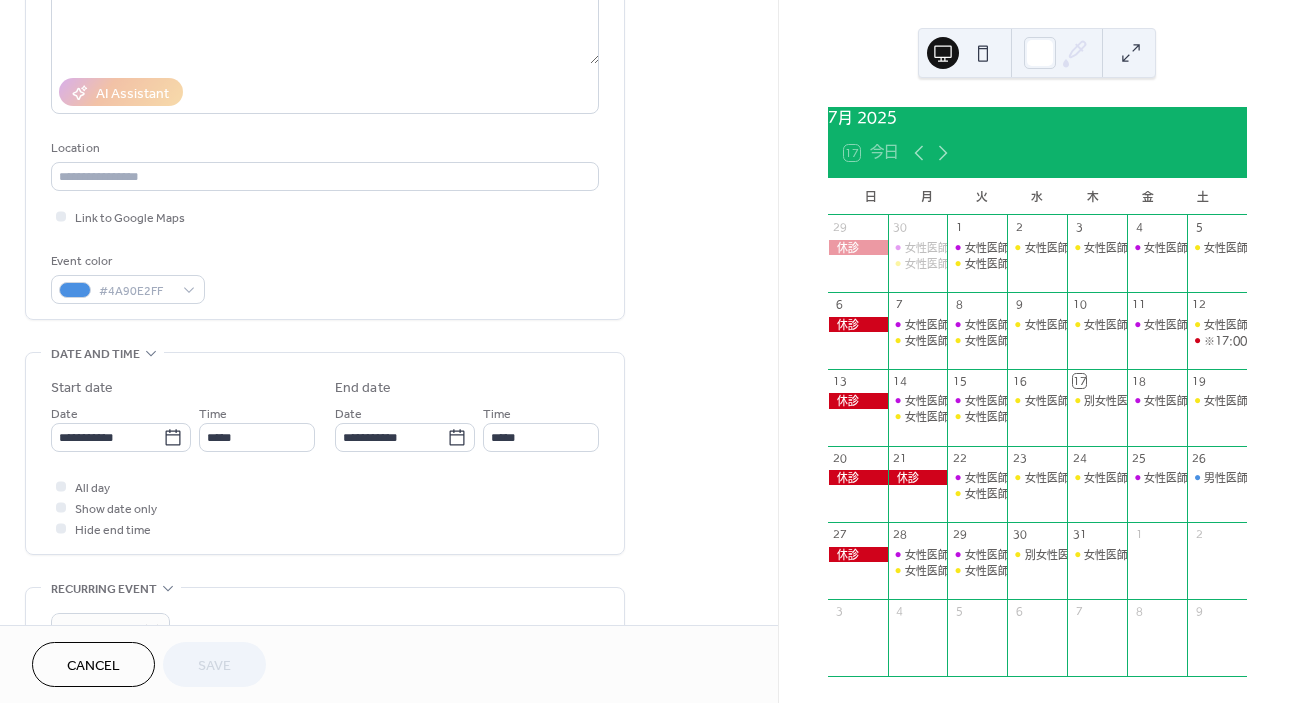 scroll, scrollTop: 312, scrollLeft: 0, axis: vertical 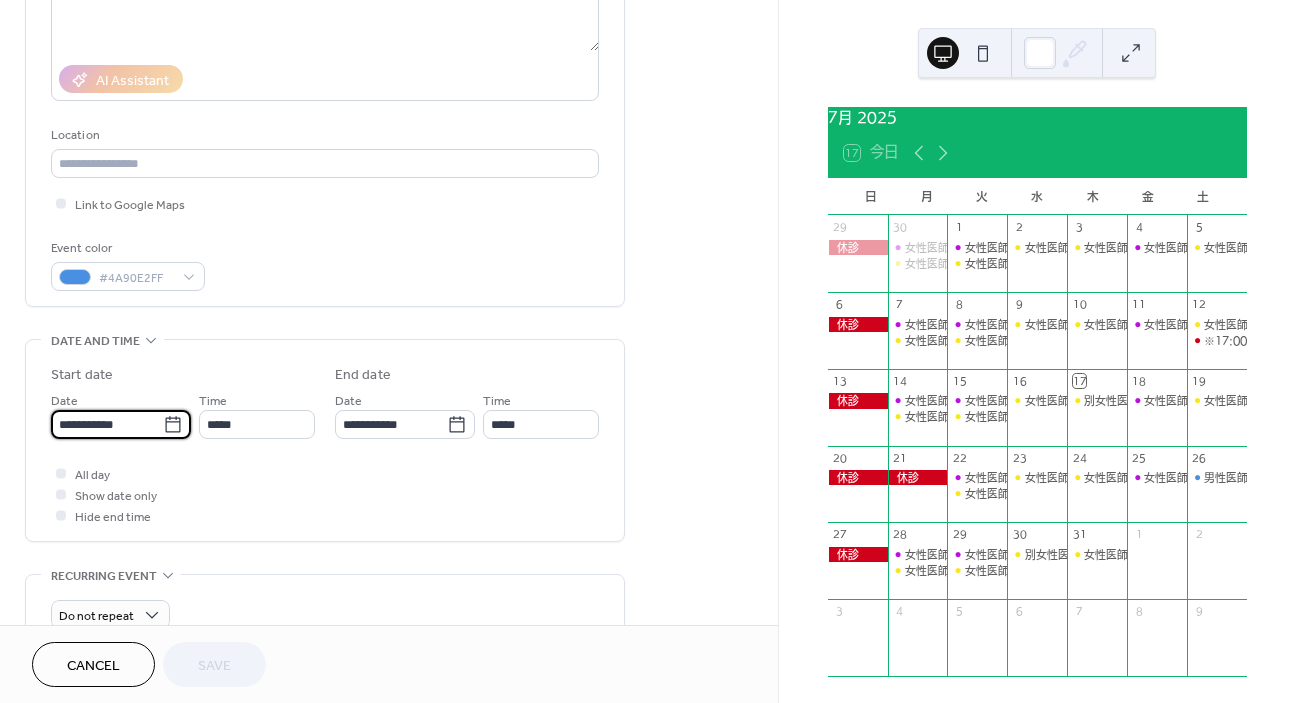 click on "**********" at bounding box center (107, 424) 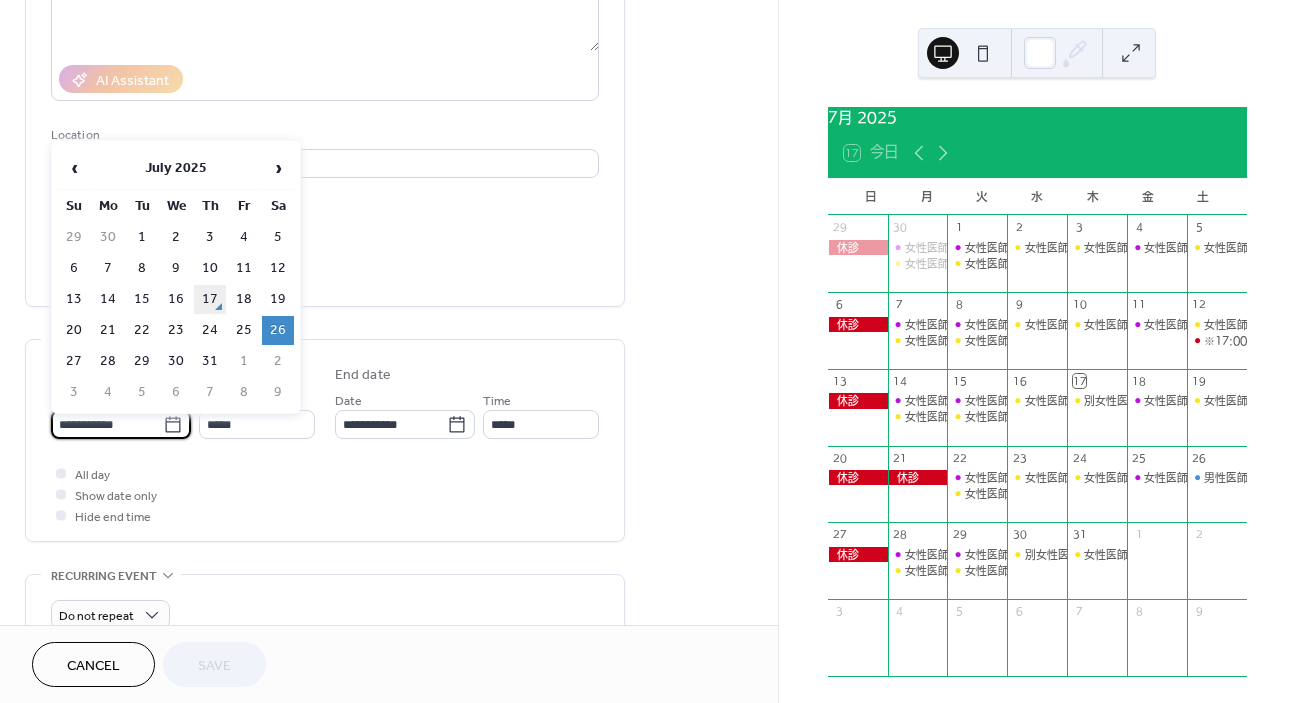 click on "17" at bounding box center [210, 299] 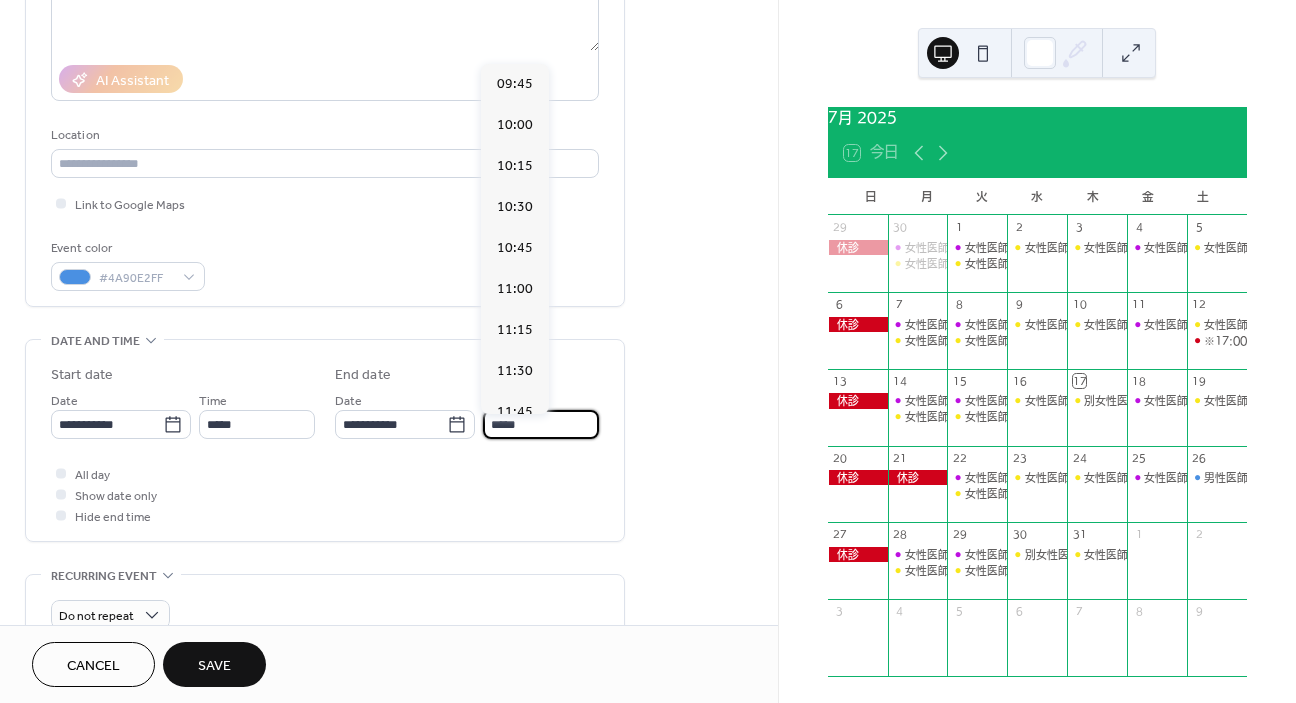 click on "*****" at bounding box center (541, 424) 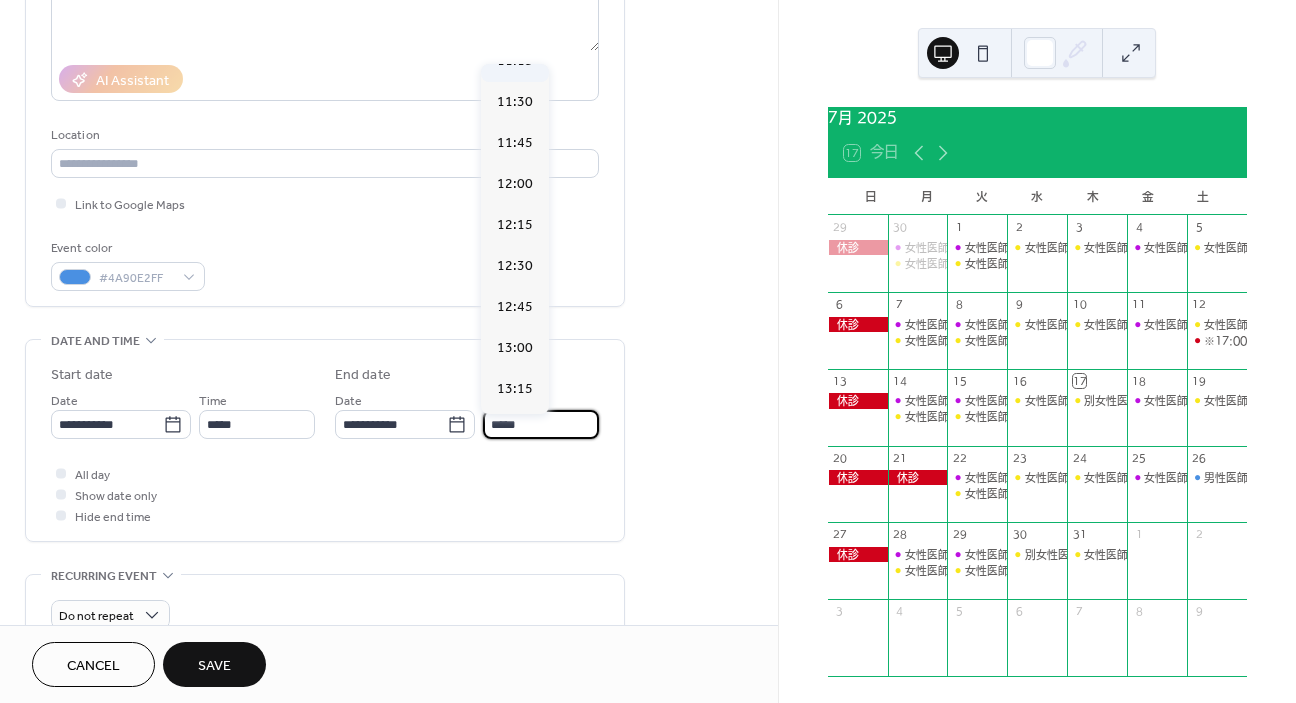 scroll, scrollTop: 290, scrollLeft: 0, axis: vertical 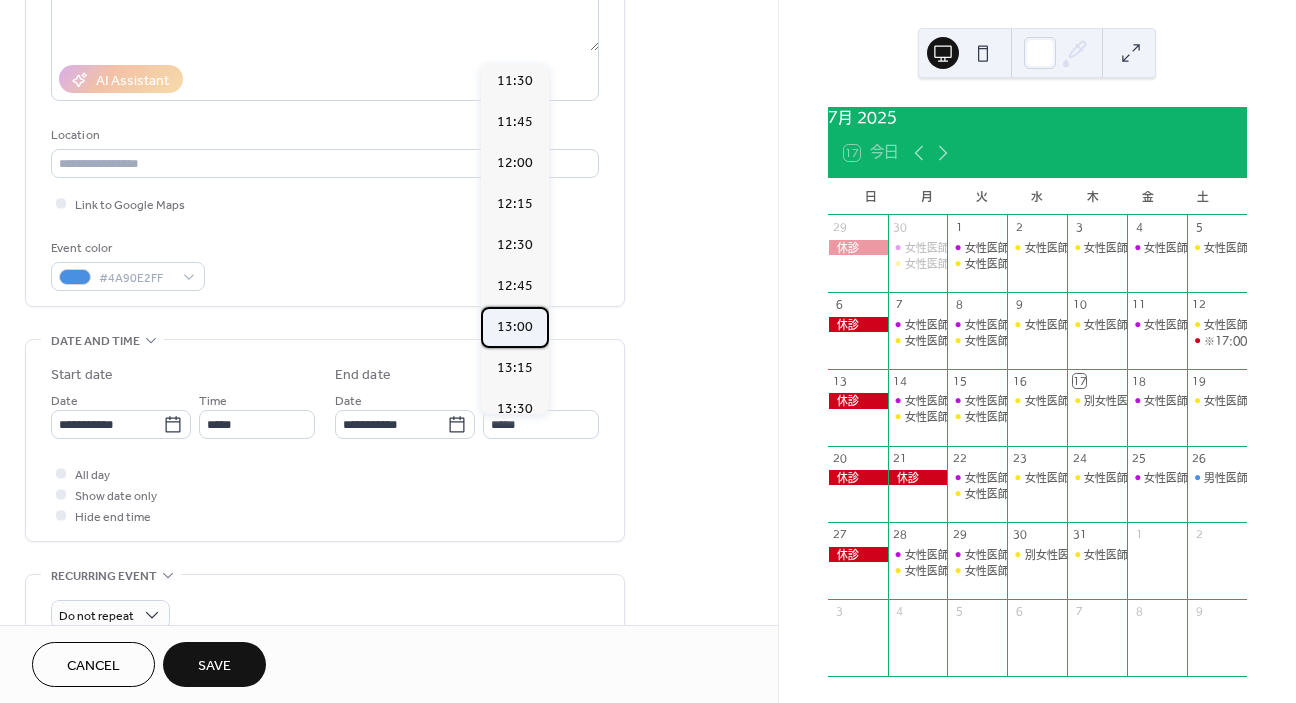 click on "13:00" at bounding box center [515, 327] 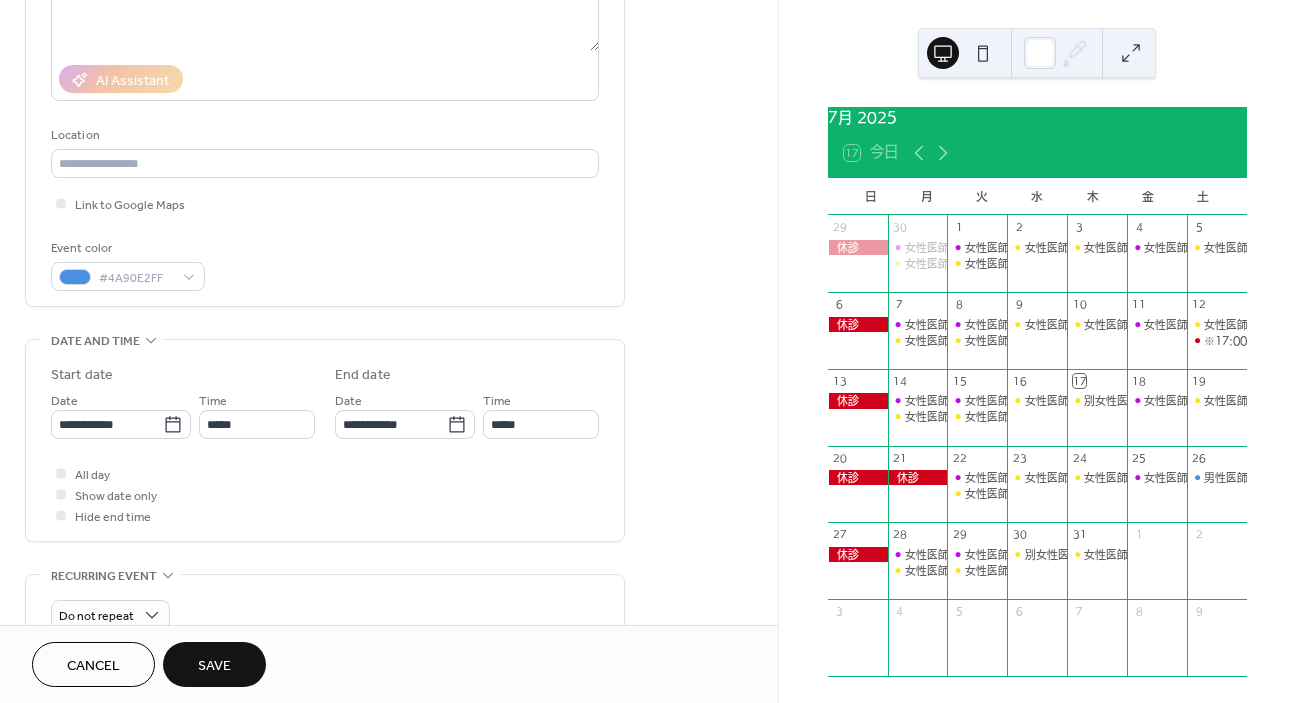 click on "Save" at bounding box center [214, 666] 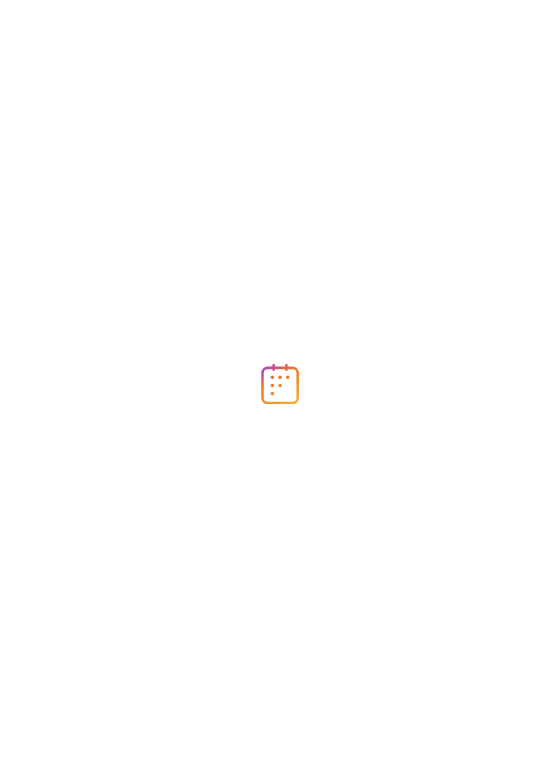 scroll, scrollTop: 0, scrollLeft: 0, axis: both 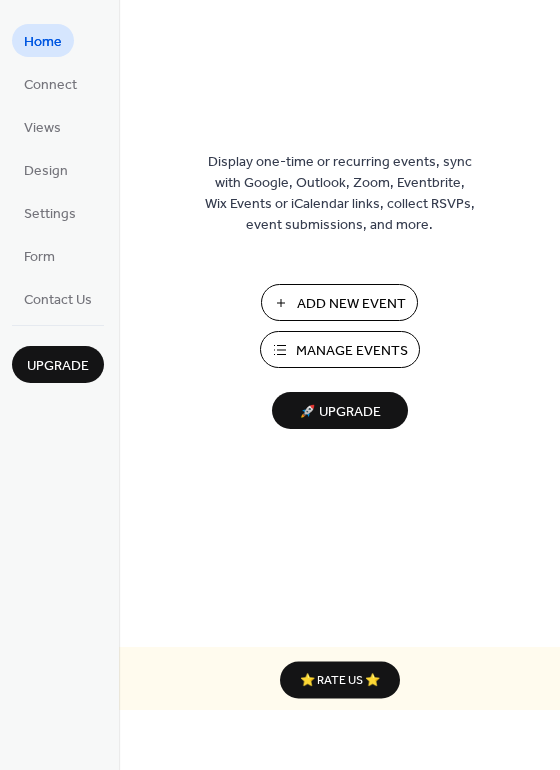 click on "Manage Events" at bounding box center (352, 351) 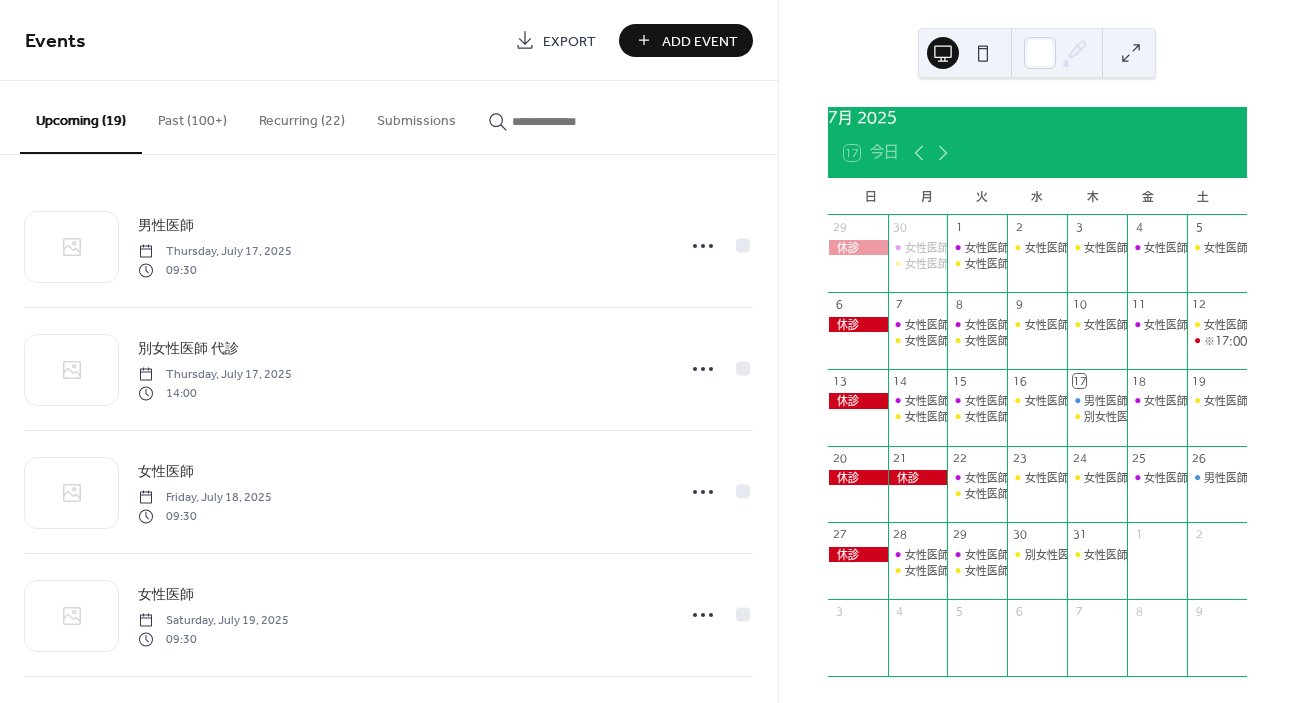 scroll, scrollTop: 0, scrollLeft: 0, axis: both 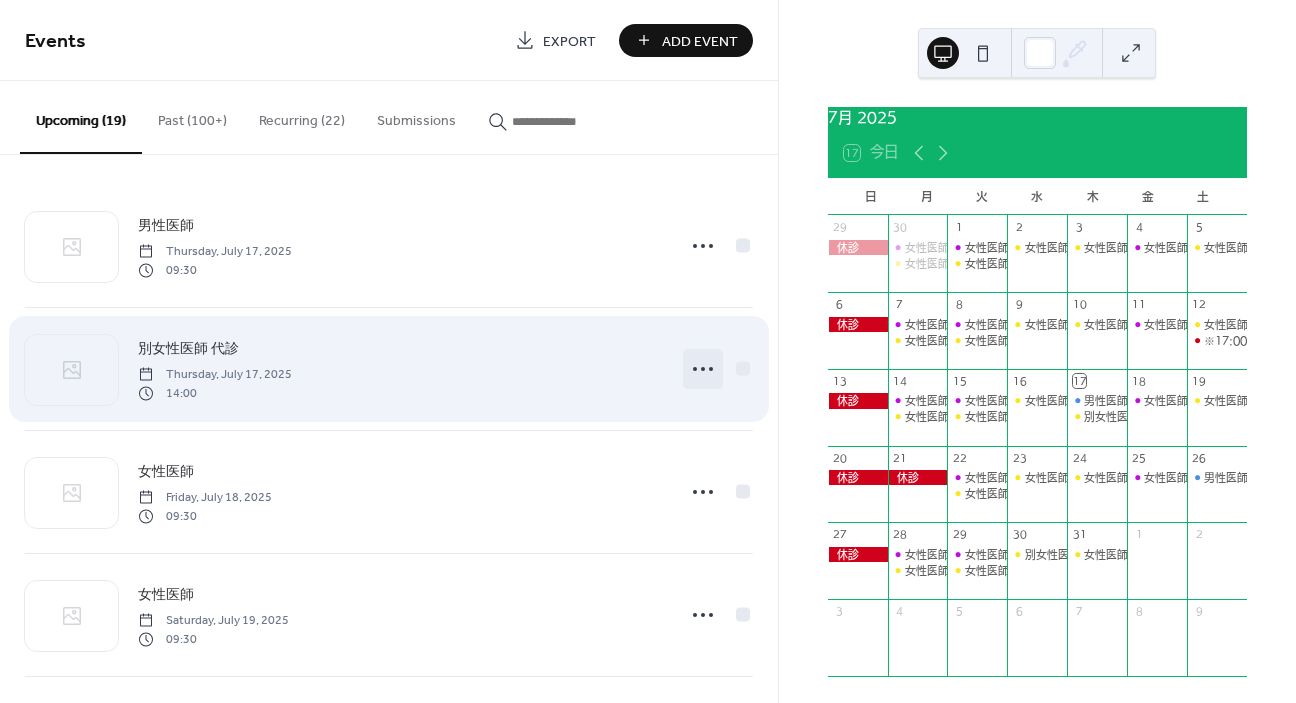 click 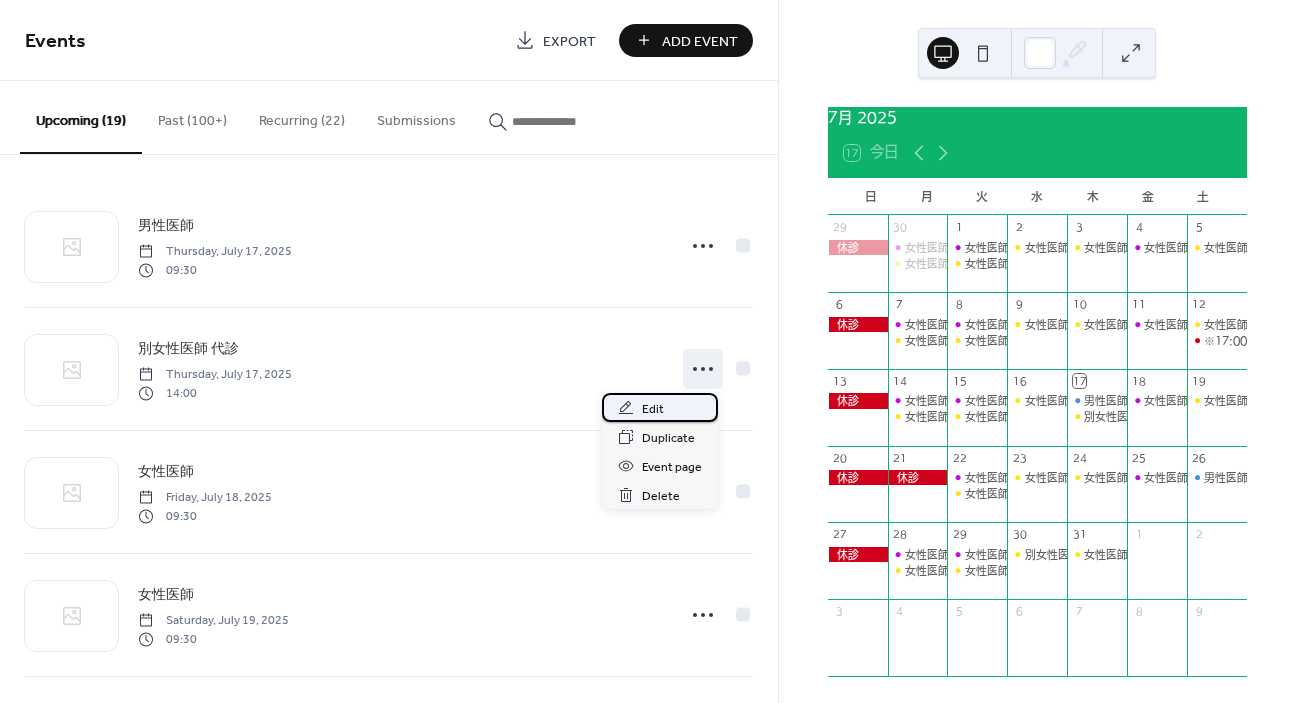 click on "Edit" at bounding box center (653, 409) 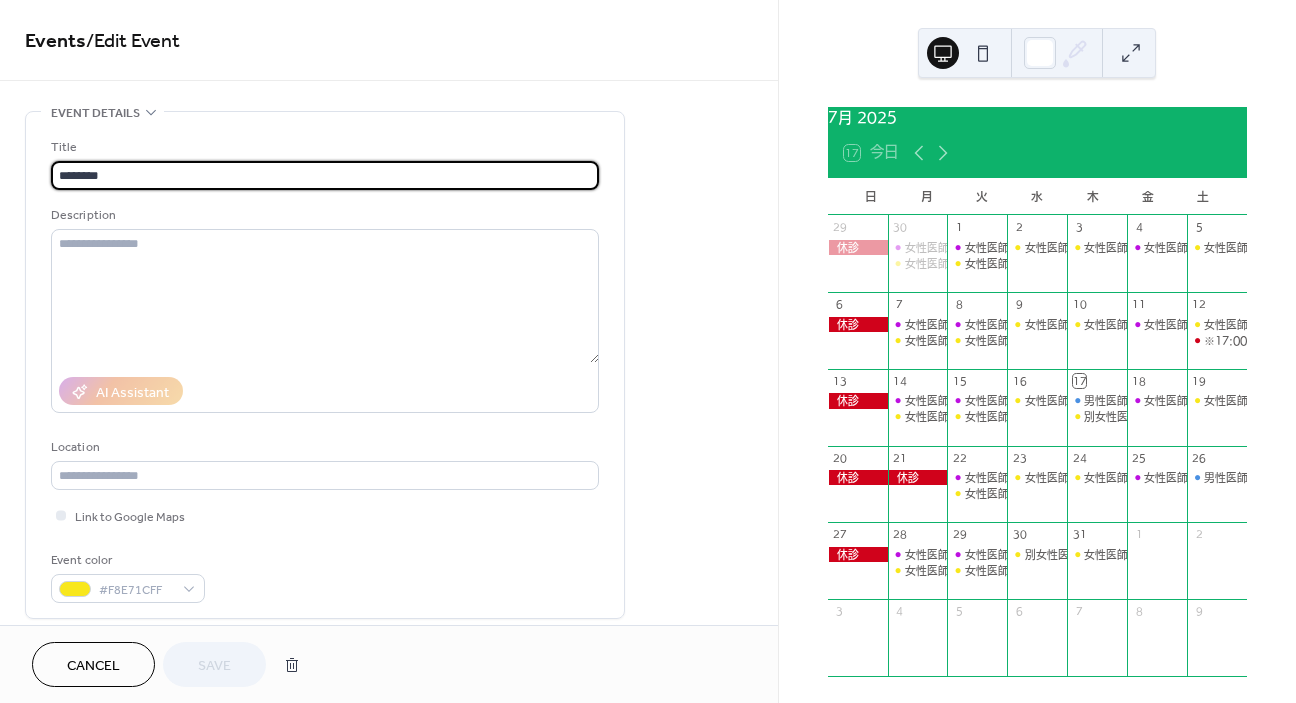 drag, startPoint x: 159, startPoint y: 176, endPoint x: 125, endPoint y: 175, distance: 34.0147 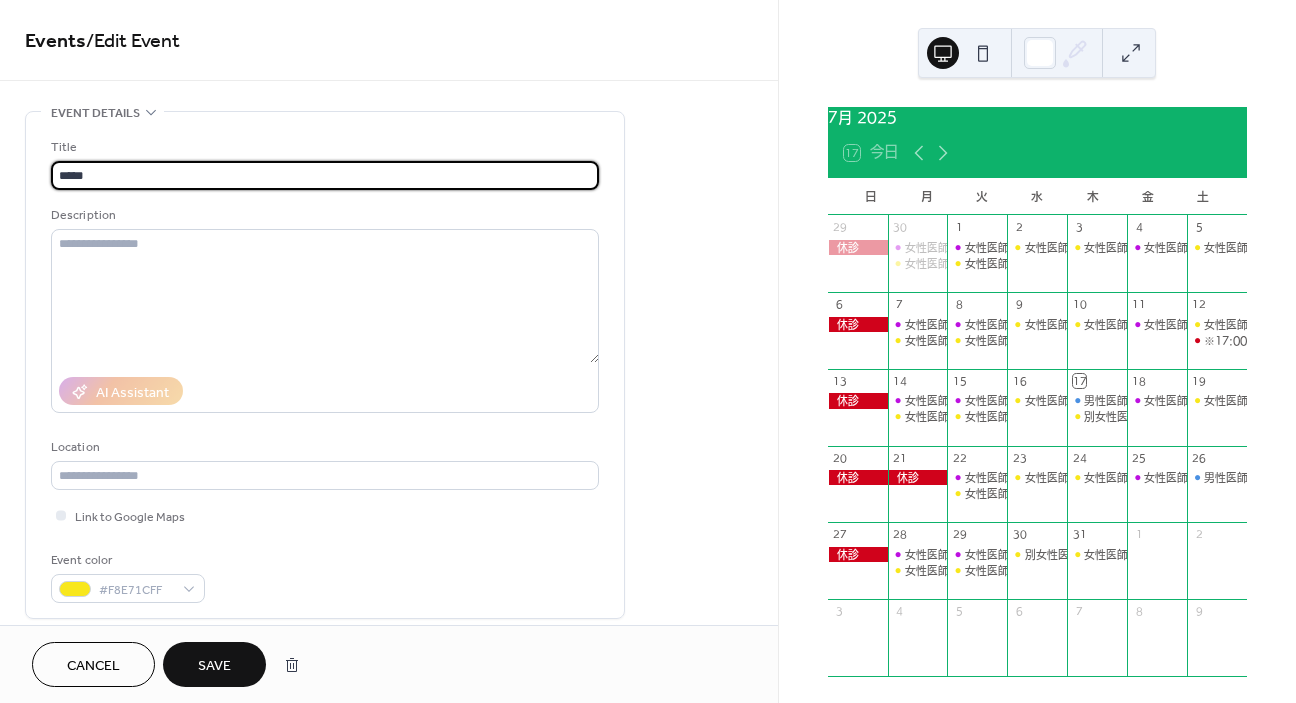 type on "*****" 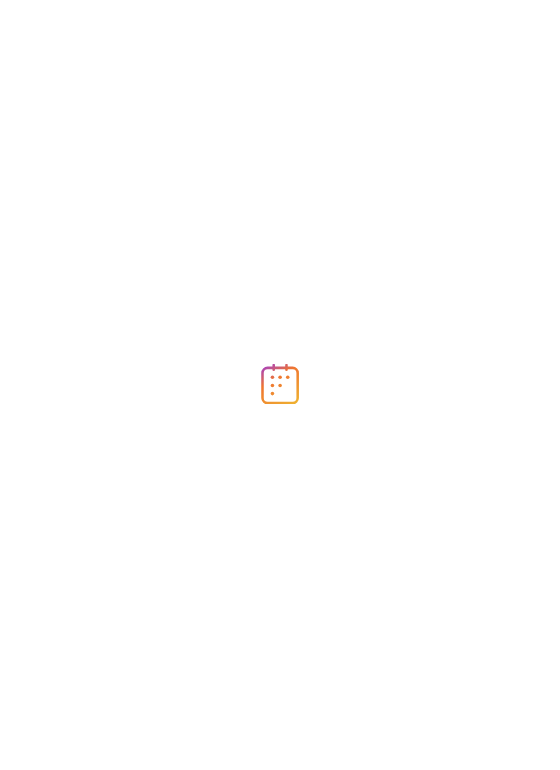 scroll, scrollTop: 0, scrollLeft: 0, axis: both 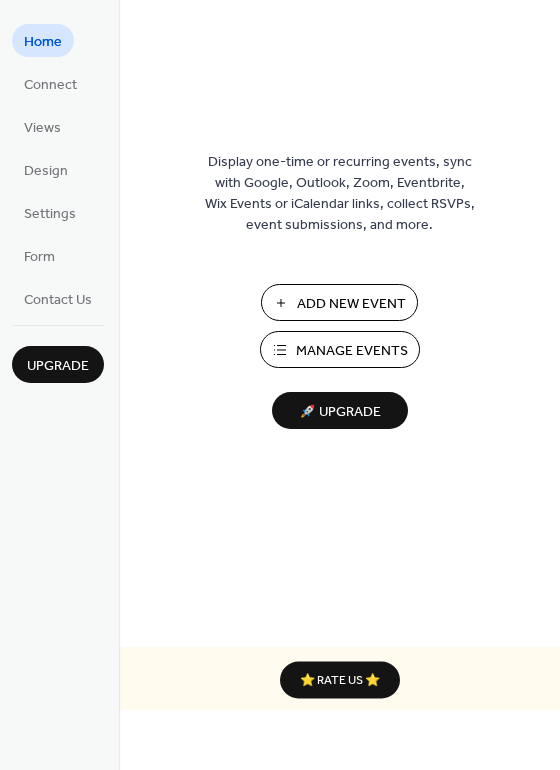 click on "Manage Events" at bounding box center [352, 351] 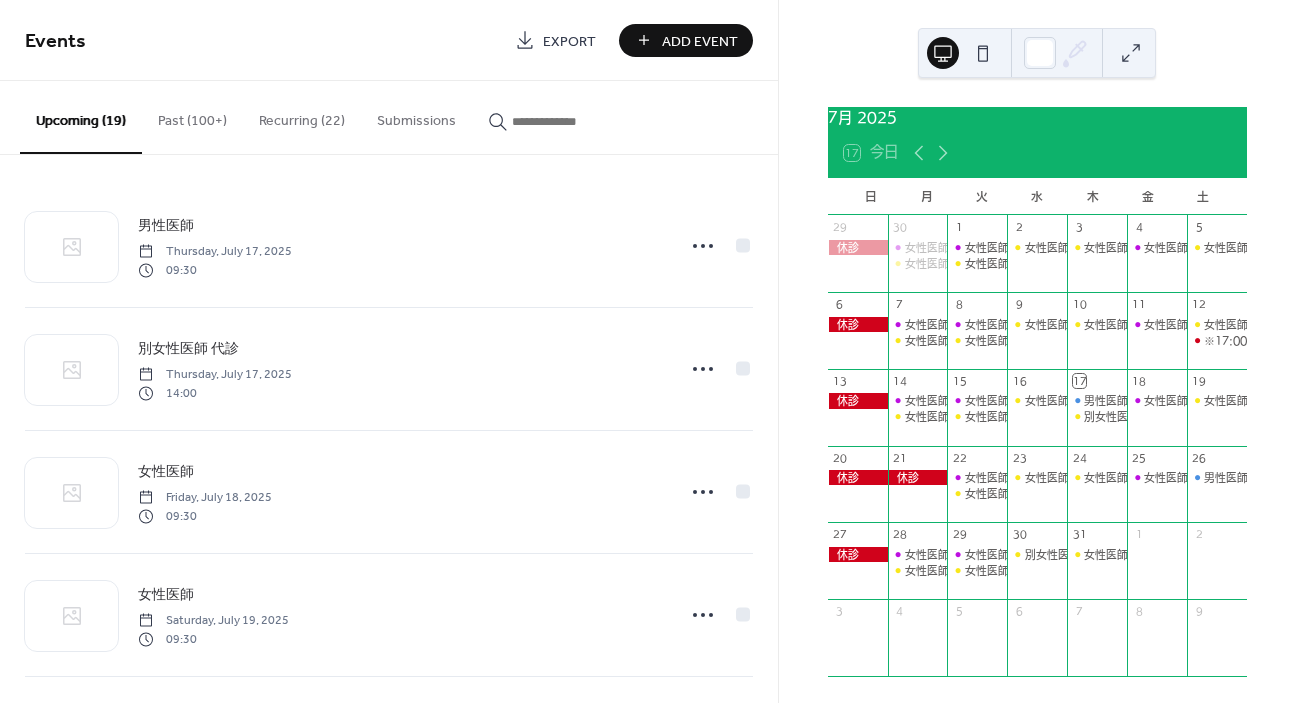 scroll, scrollTop: 0, scrollLeft: 0, axis: both 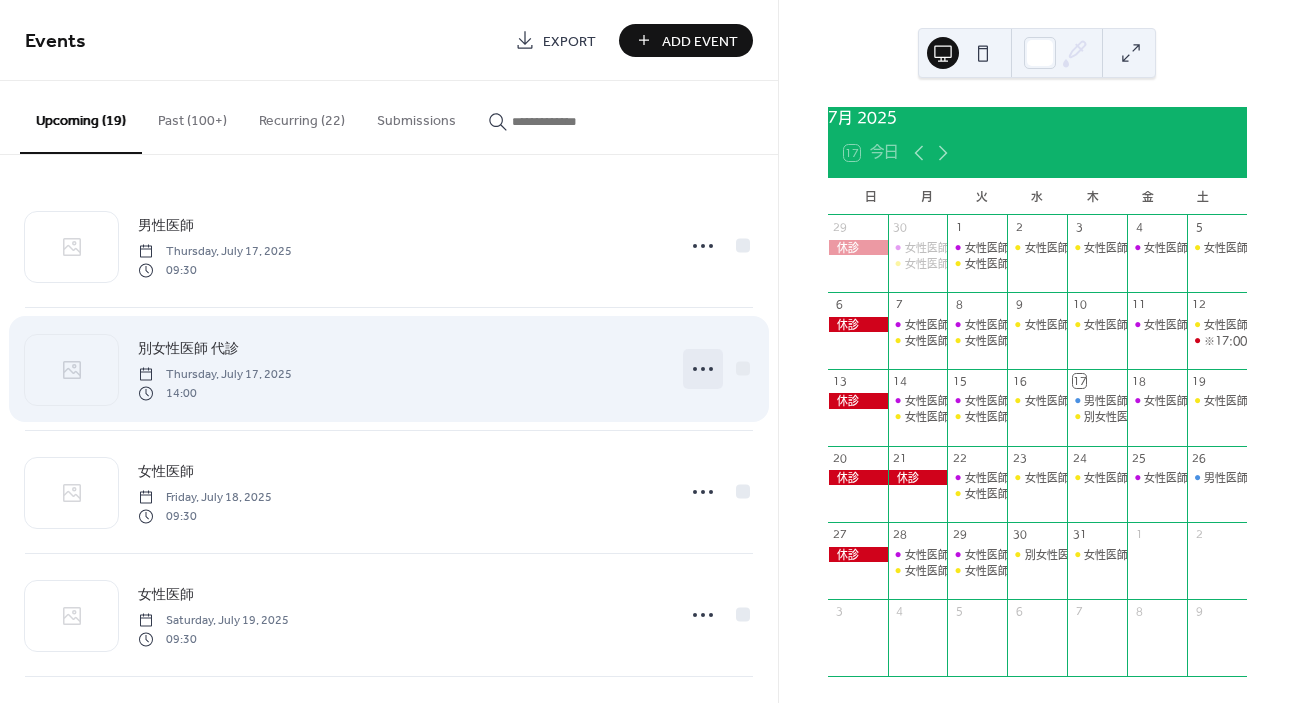 click 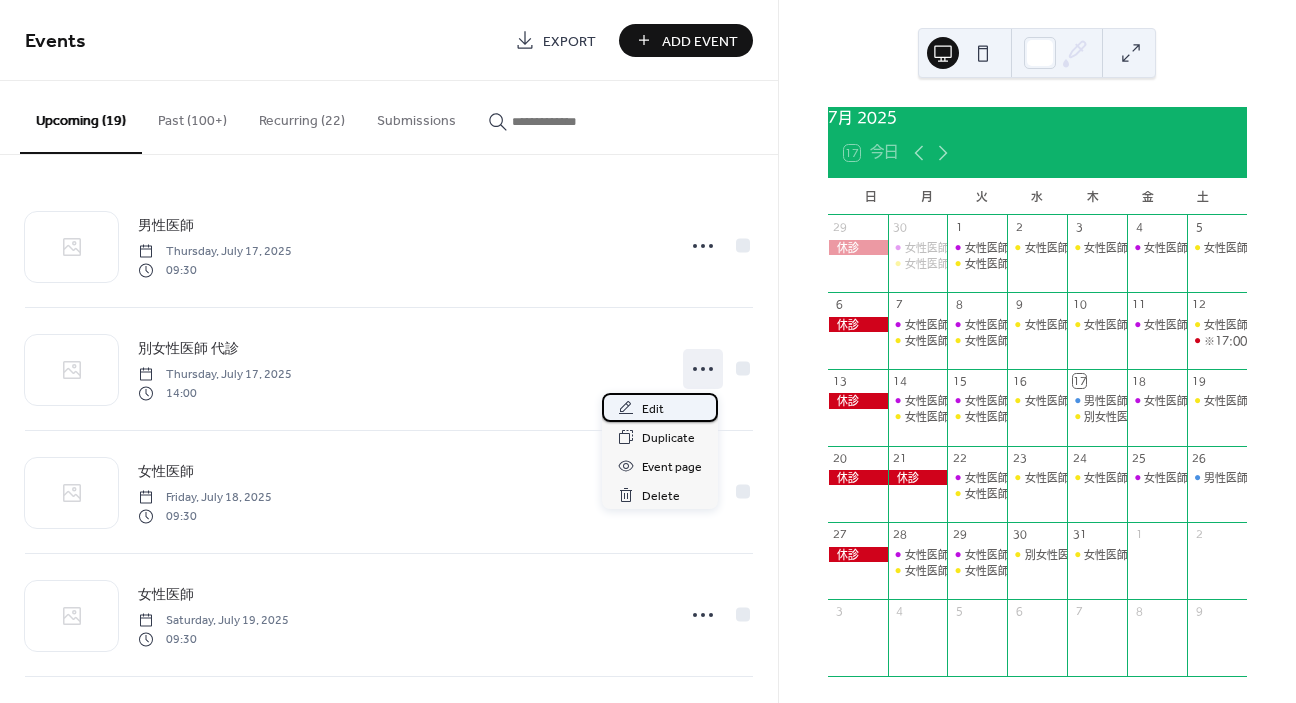 click on "Edit" at bounding box center [653, 409] 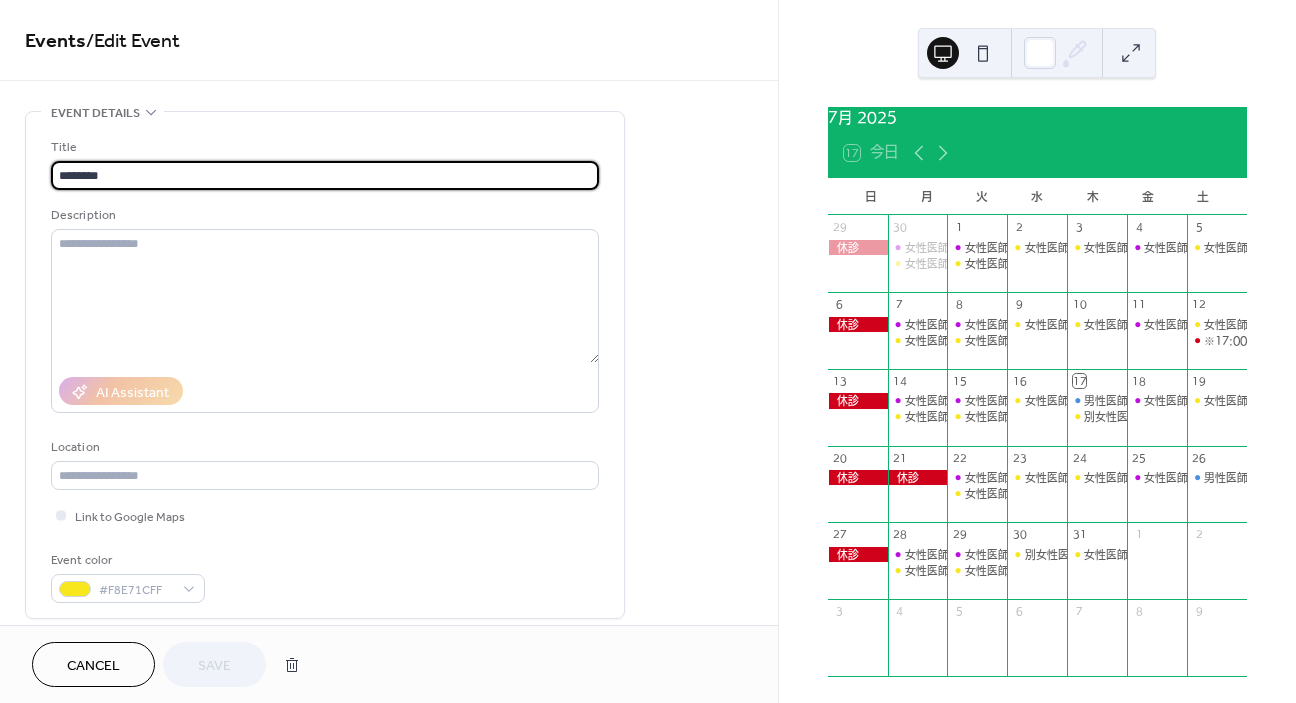 drag, startPoint x: 128, startPoint y: 175, endPoint x: 208, endPoint y: 176, distance: 80.00625 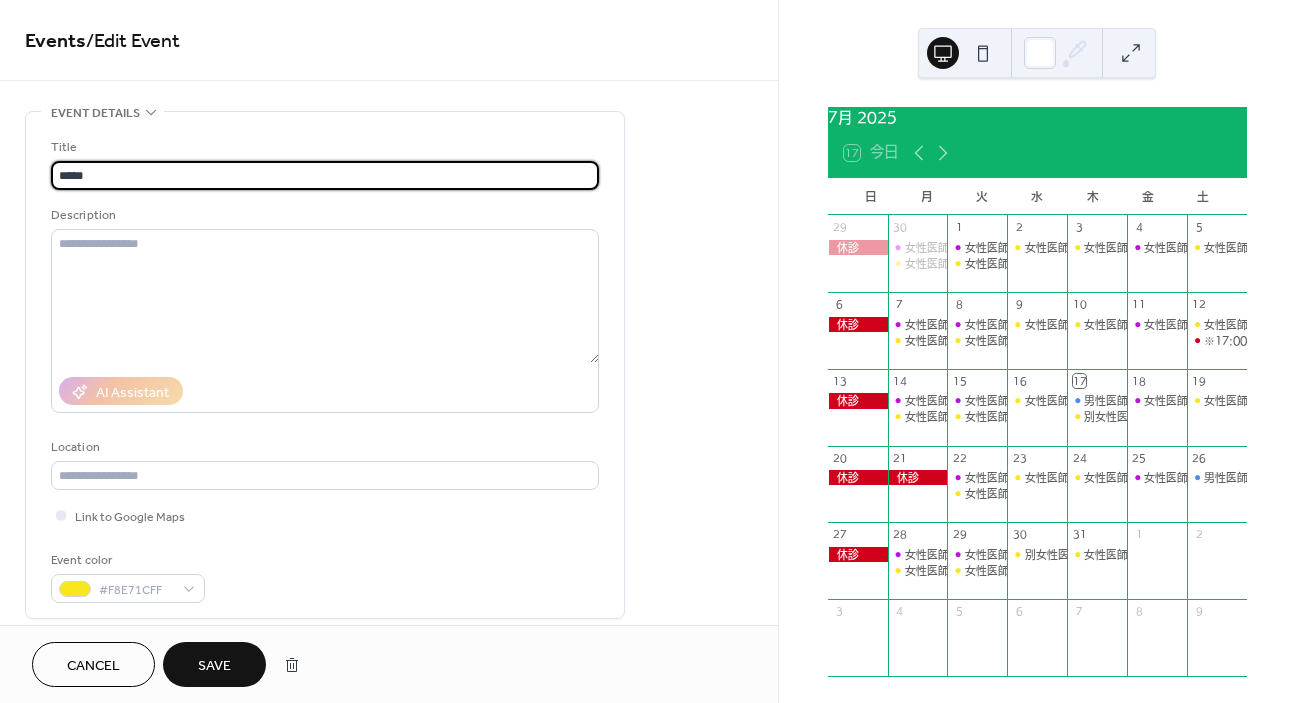 type on "*****" 